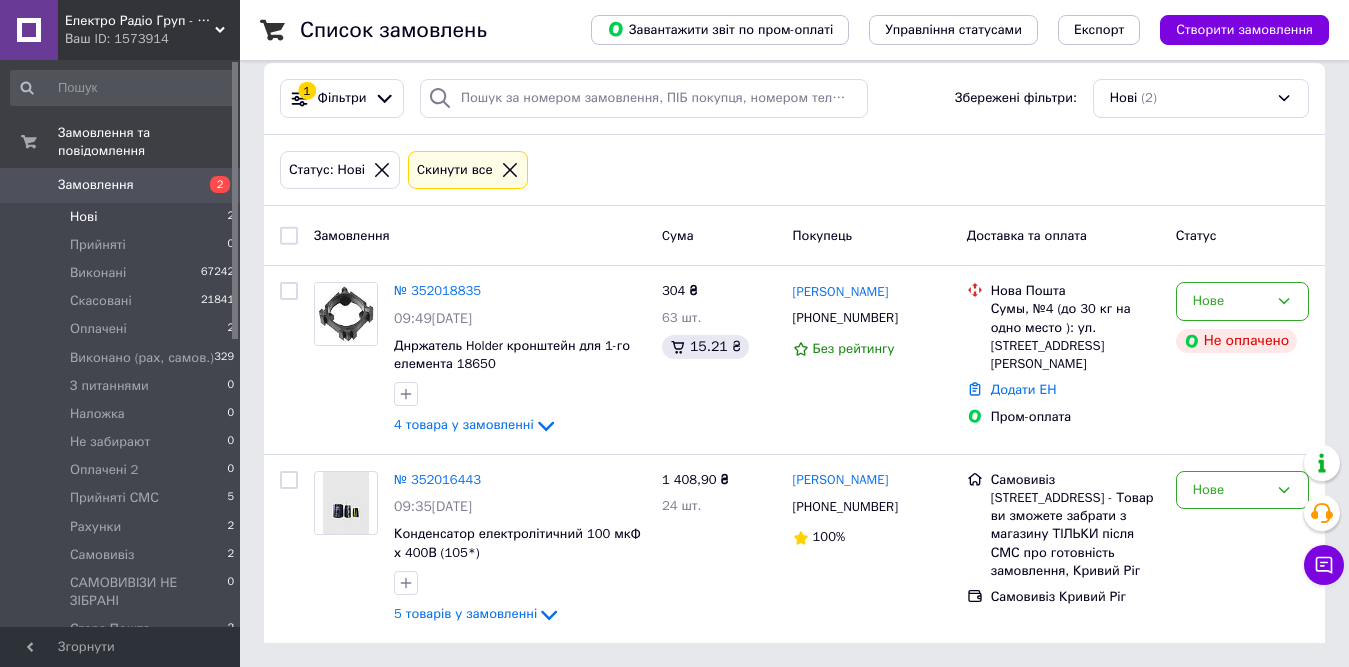 scroll, scrollTop: 21, scrollLeft: 0, axis: vertical 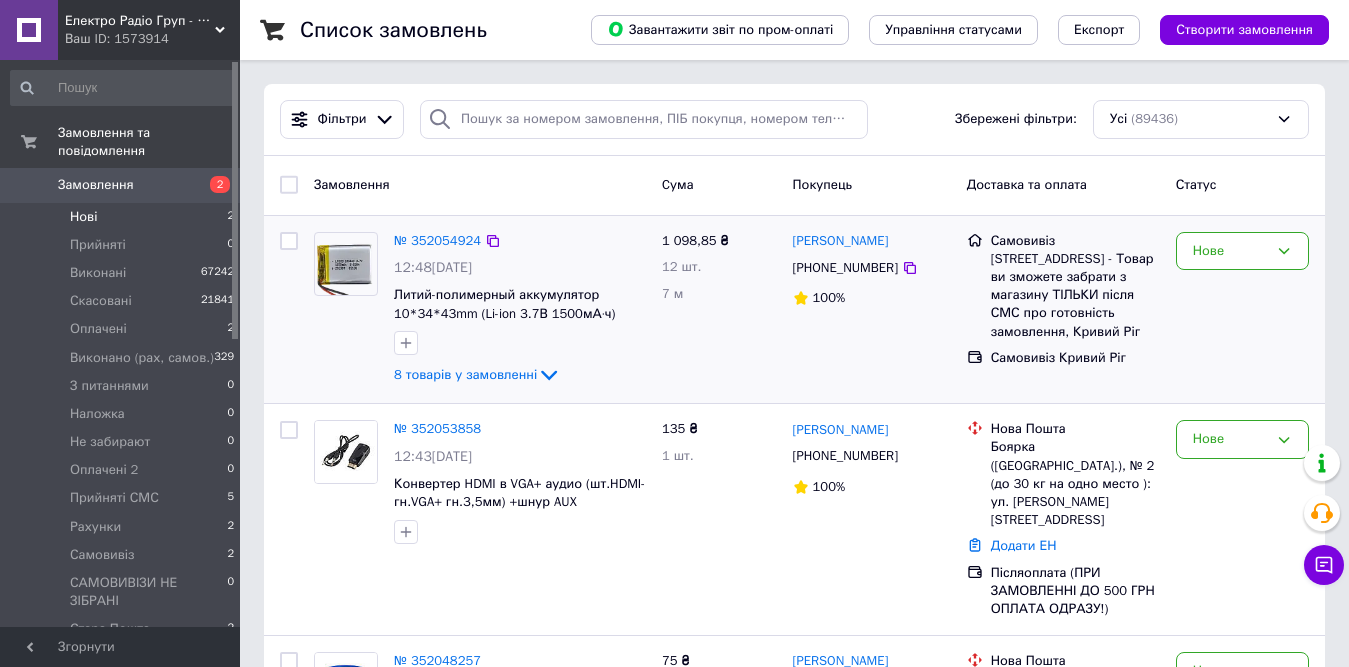 click on "[PHONE_NUMBER]" at bounding box center (845, 267) 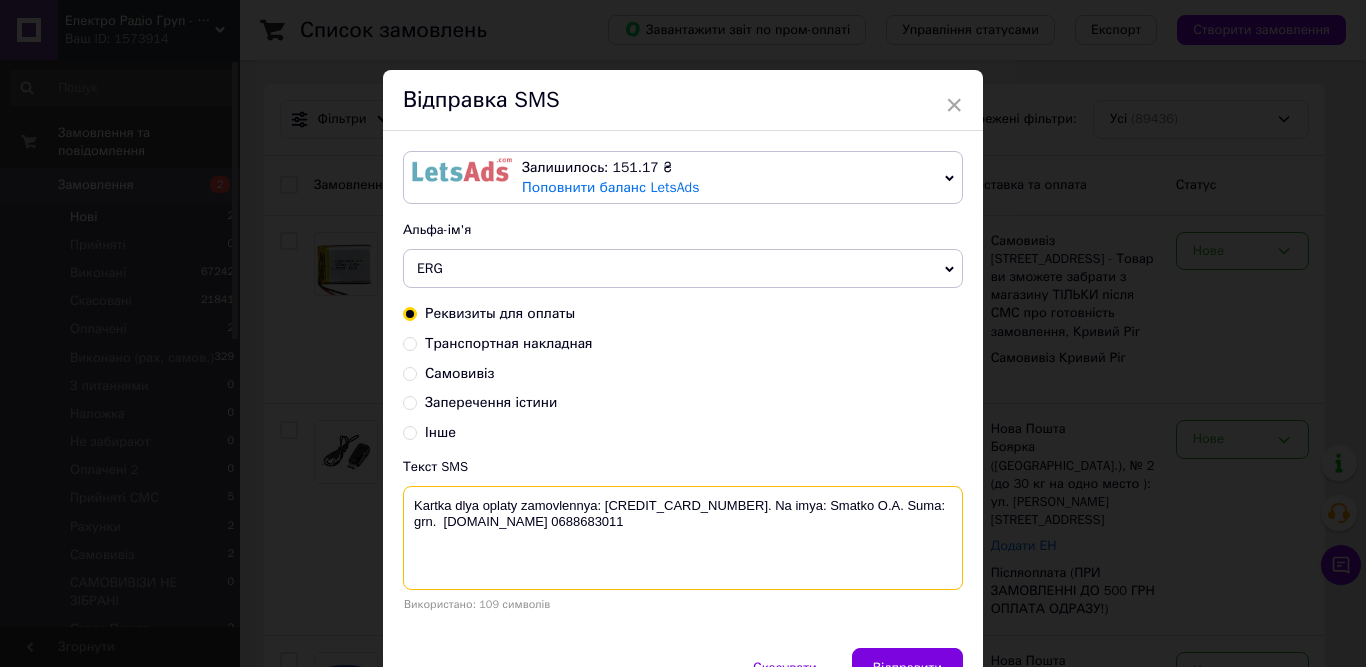 drag, startPoint x: 413, startPoint y: 502, endPoint x: 944, endPoint y: 502, distance: 531 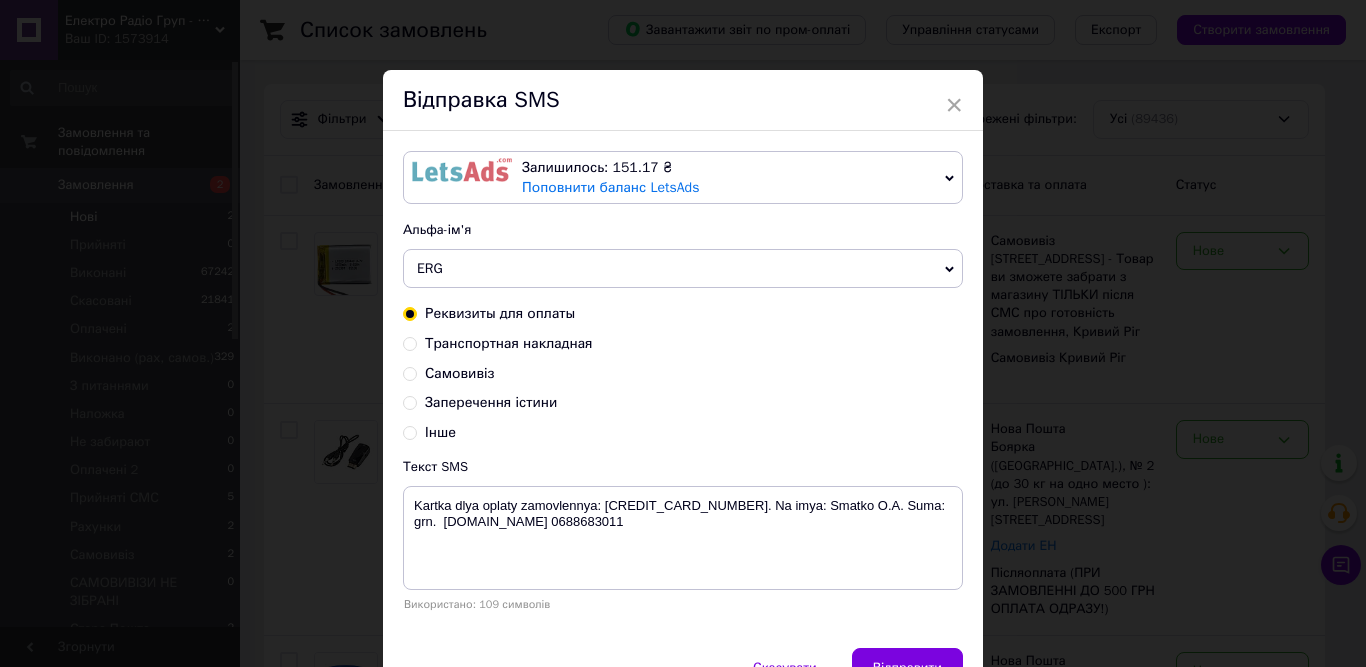 click on "× Відправка SMS Залишилось: 151.17 ₴ Поповнити баланс LetsAds Підключити SMSClub Альфа-ім'я  ERG Оновити список альфа-імен Реквизиты для оплаты Транспортная накладная Самовивіз Заперечення істини Інше Текст SMS Kartka dlya oplaty zamovlennya: 4441-1110-4969-4213. Na imya: Smatko O.A. Suma:   grn.  erg.com.ua 0688683011 Використано: 109 символів Скасувати   Відправити" at bounding box center (683, 333) 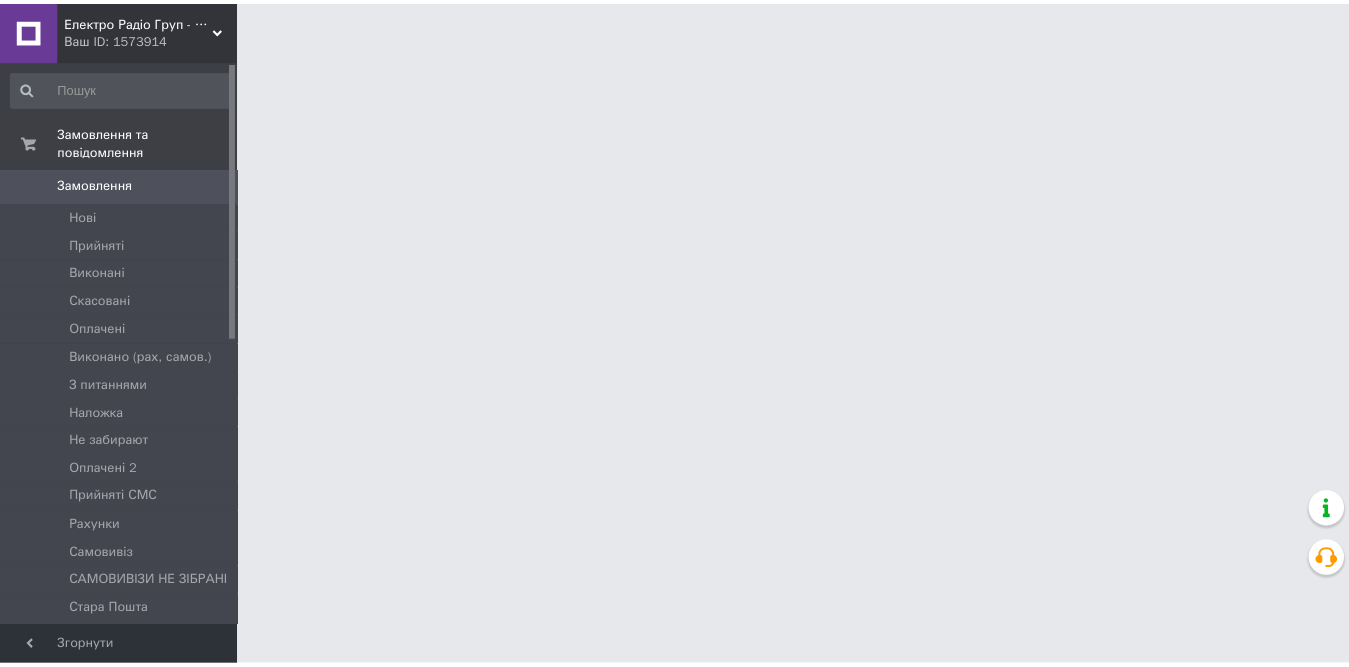 scroll, scrollTop: 0, scrollLeft: 0, axis: both 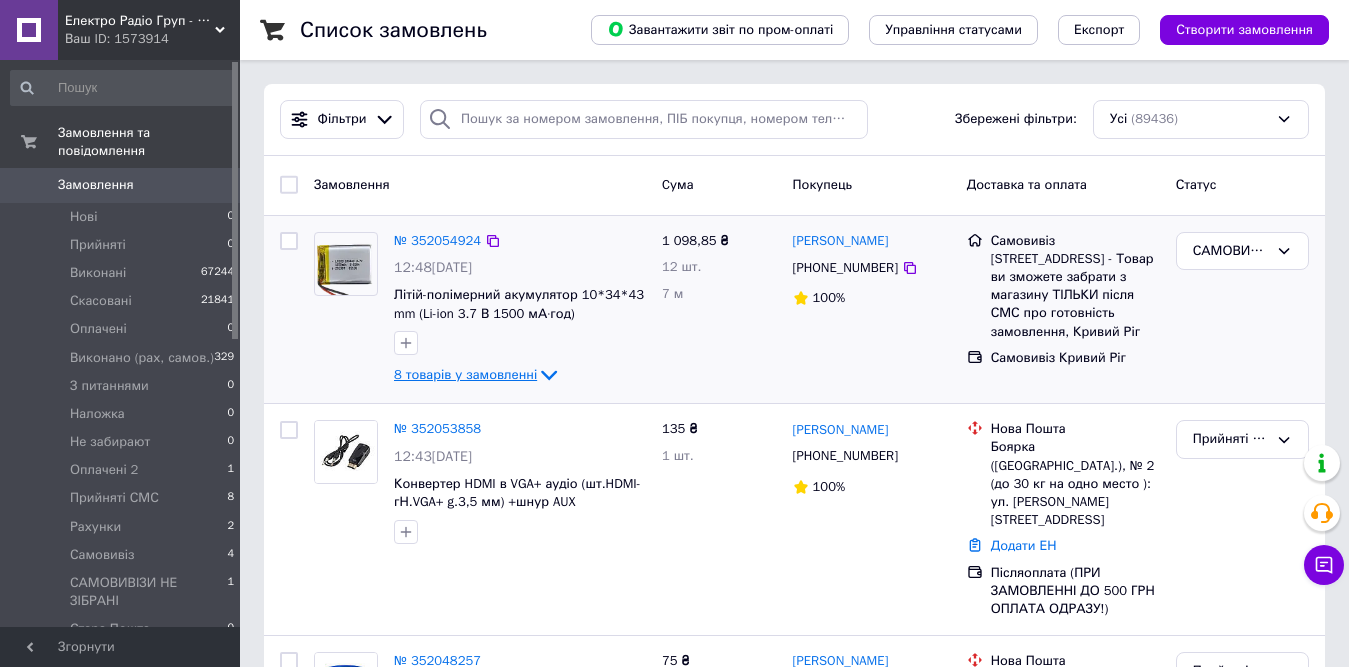 click on "8 товарів у замовленні" at bounding box center [465, 374] 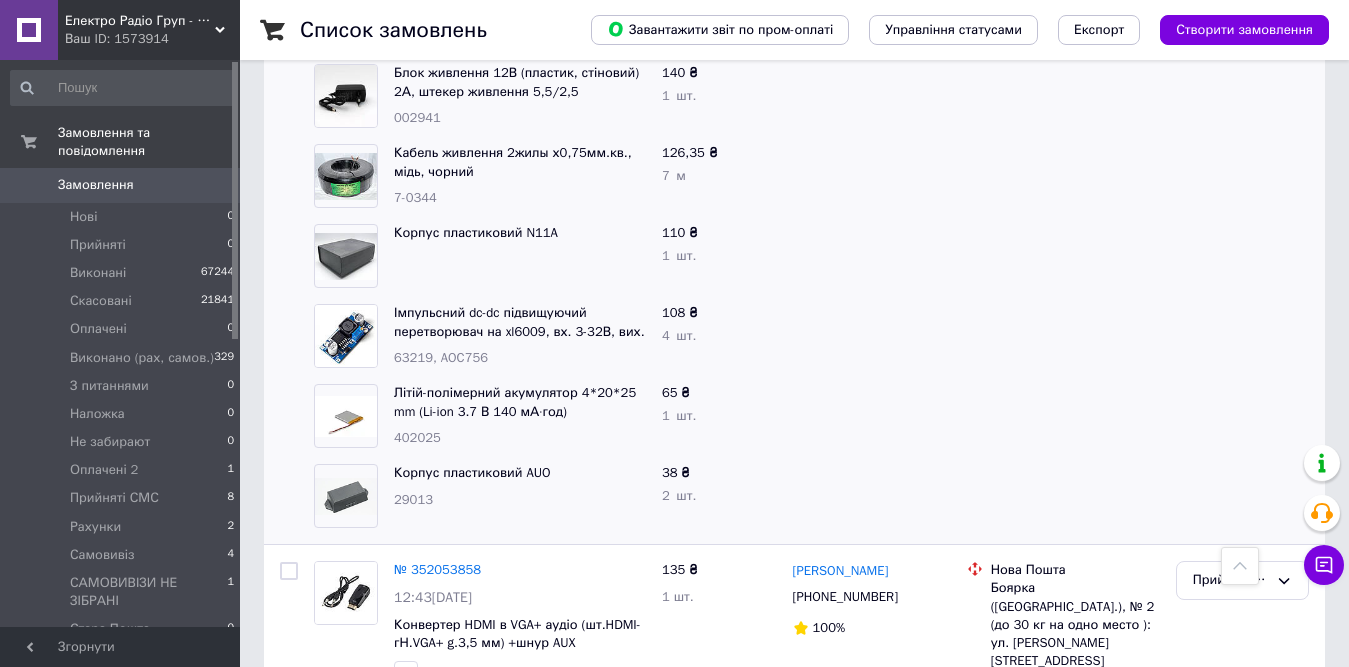 scroll, scrollTop: 200, scrollLeft: 0, axis: vertical 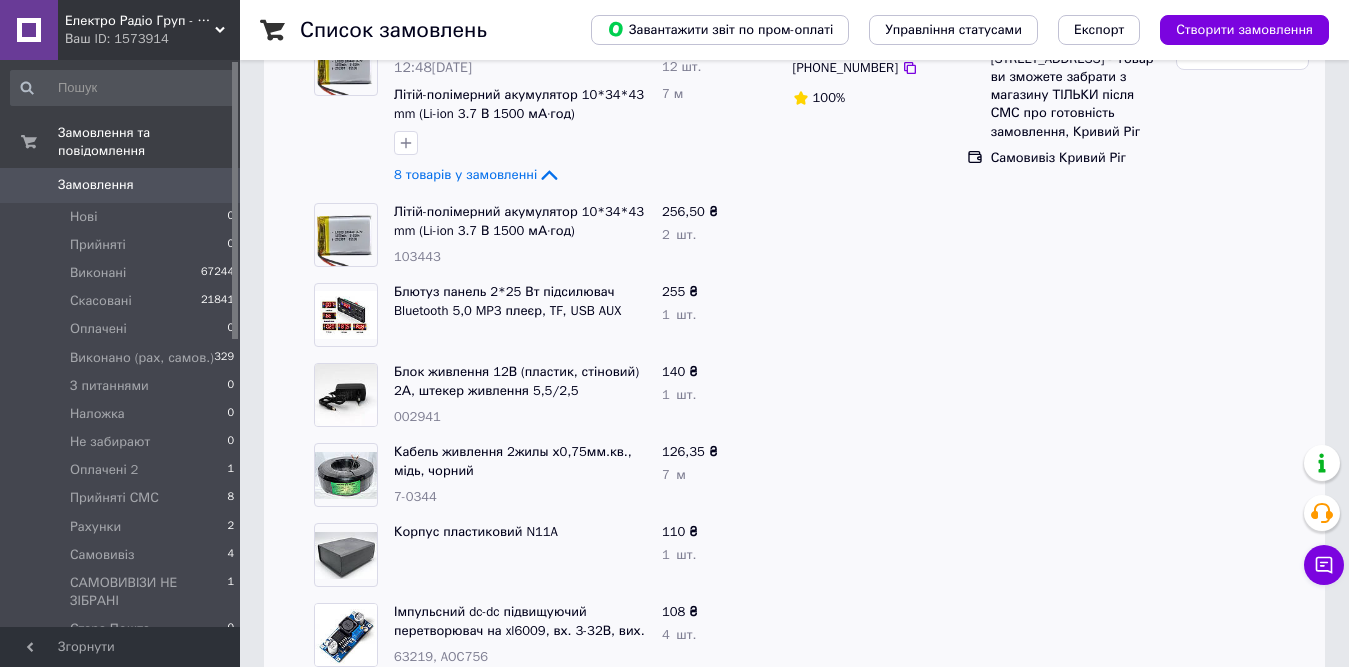click on "8 товарів у замовленні" 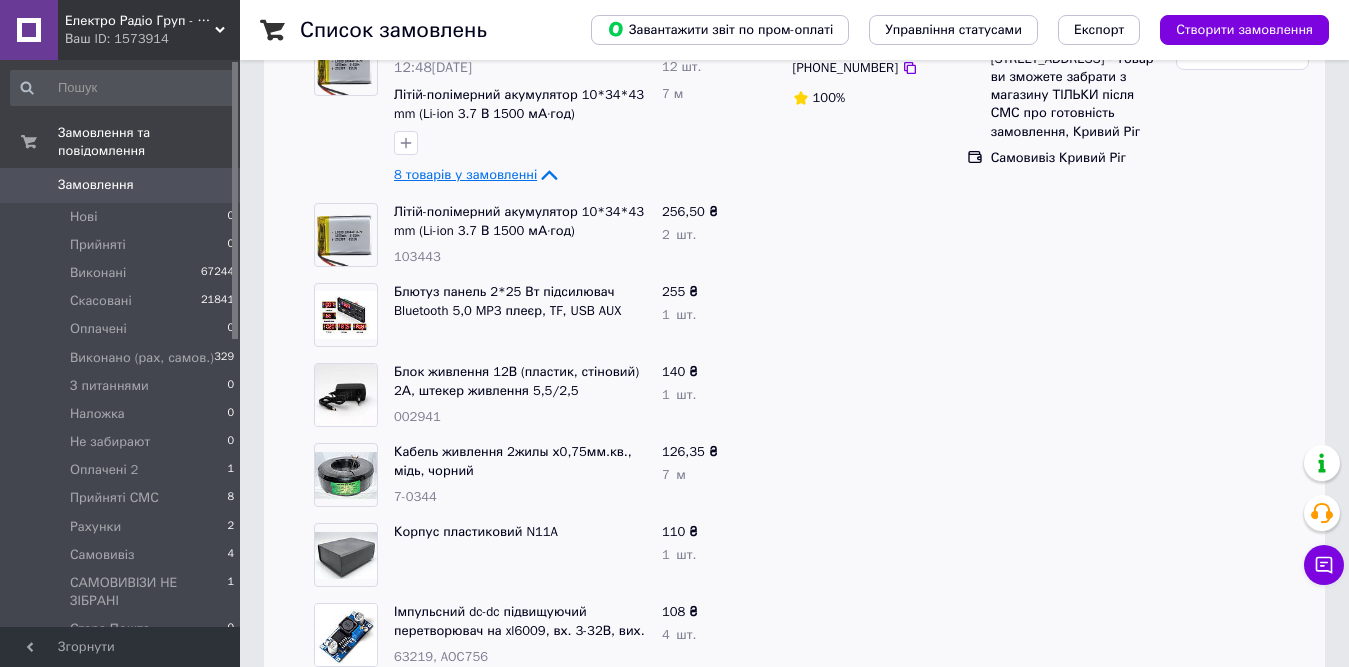 click on "8 товарів у замовленні" at bounding box center [465, 174] 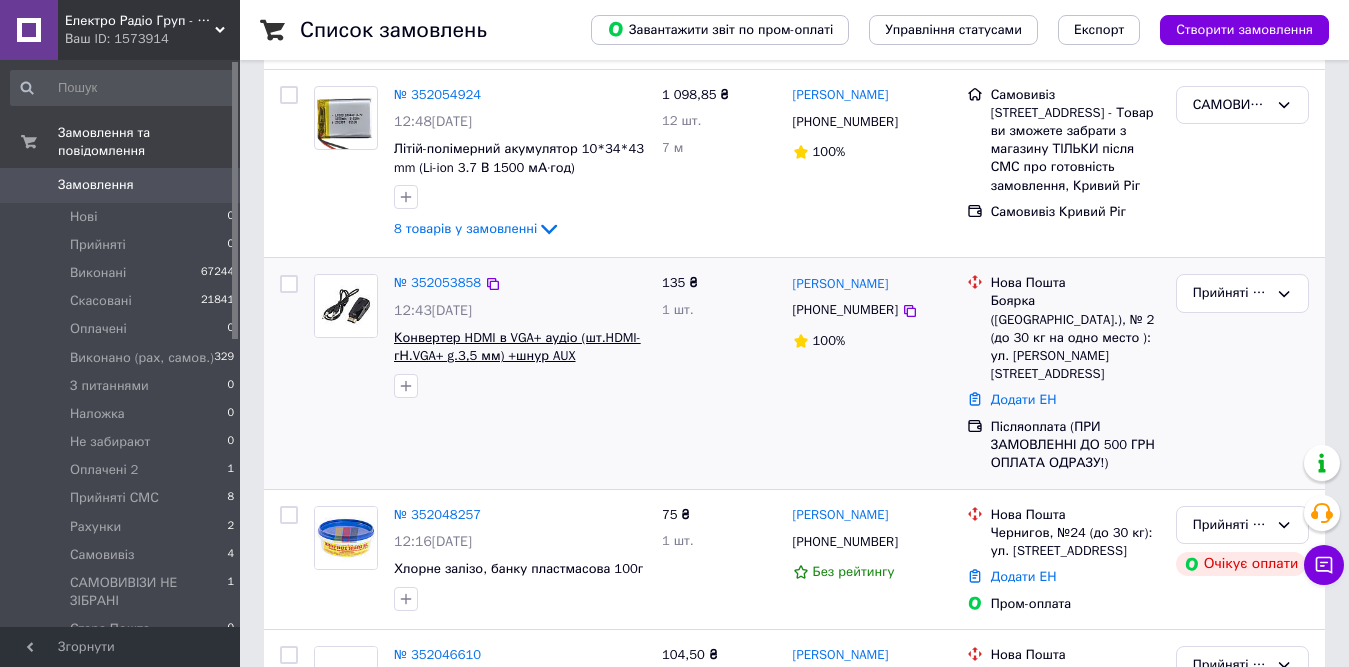 scroll, scrollTop: 0, scrollLeft: 0, axis: both 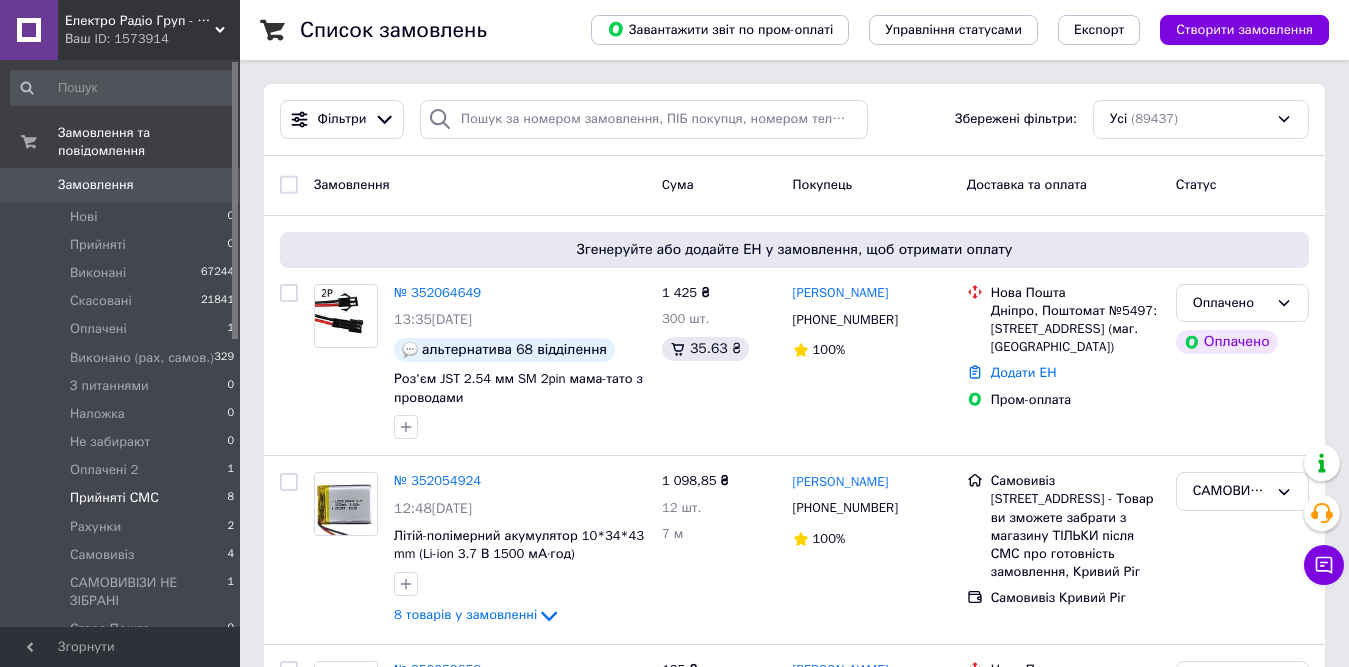 click on "Прийняті СМС" at bounding box center [114, 498] 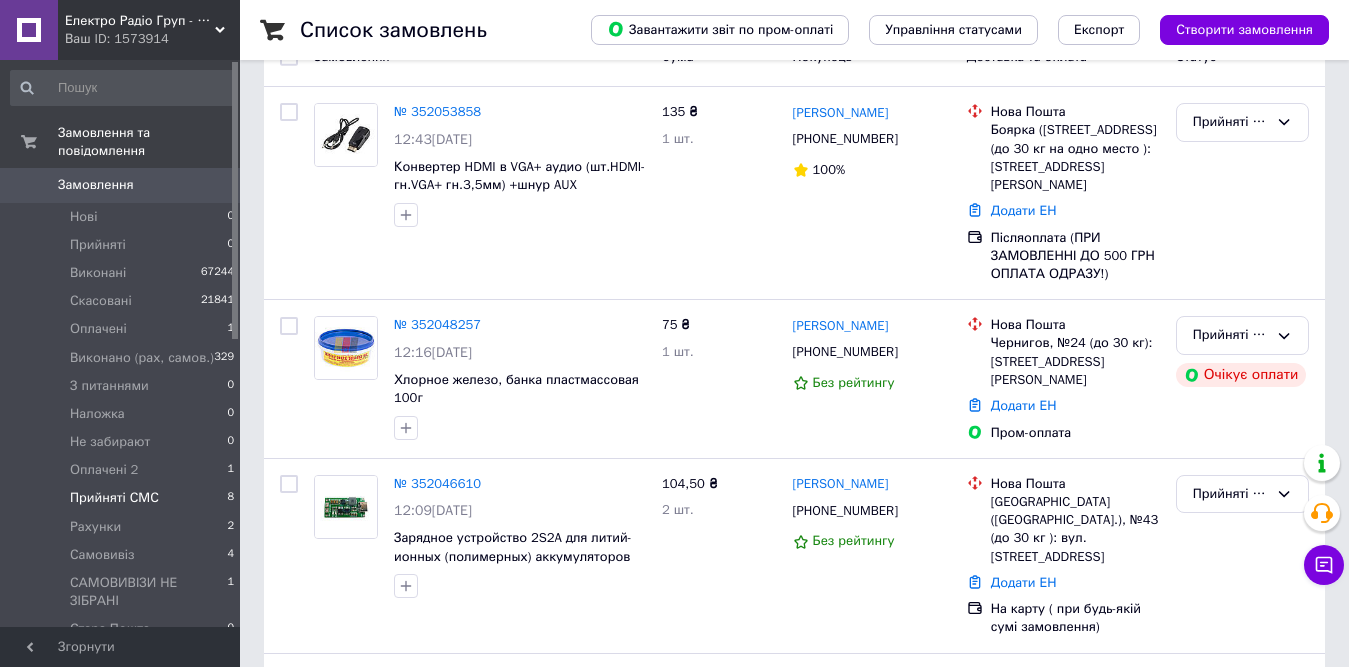 scroll, scrollTop: 265, scrollLeft: 0, axis: vertical 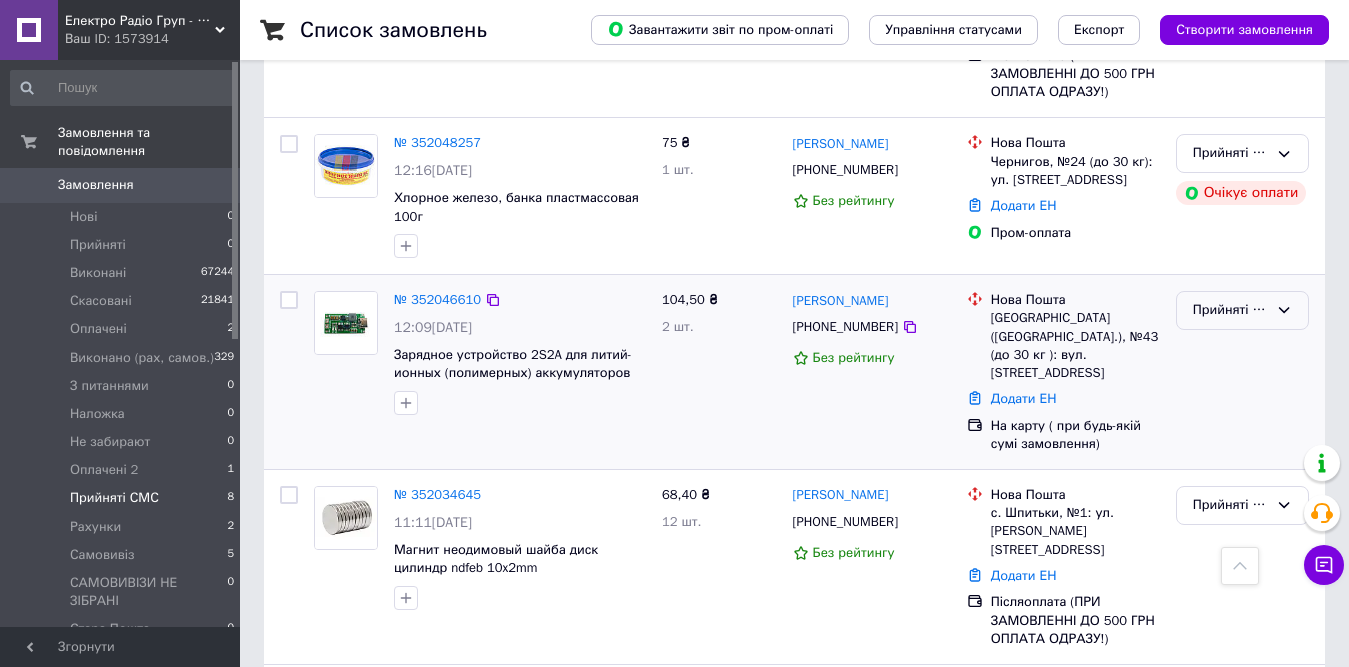click on "Прийняті СМС" at bounding box center [1230, 310] 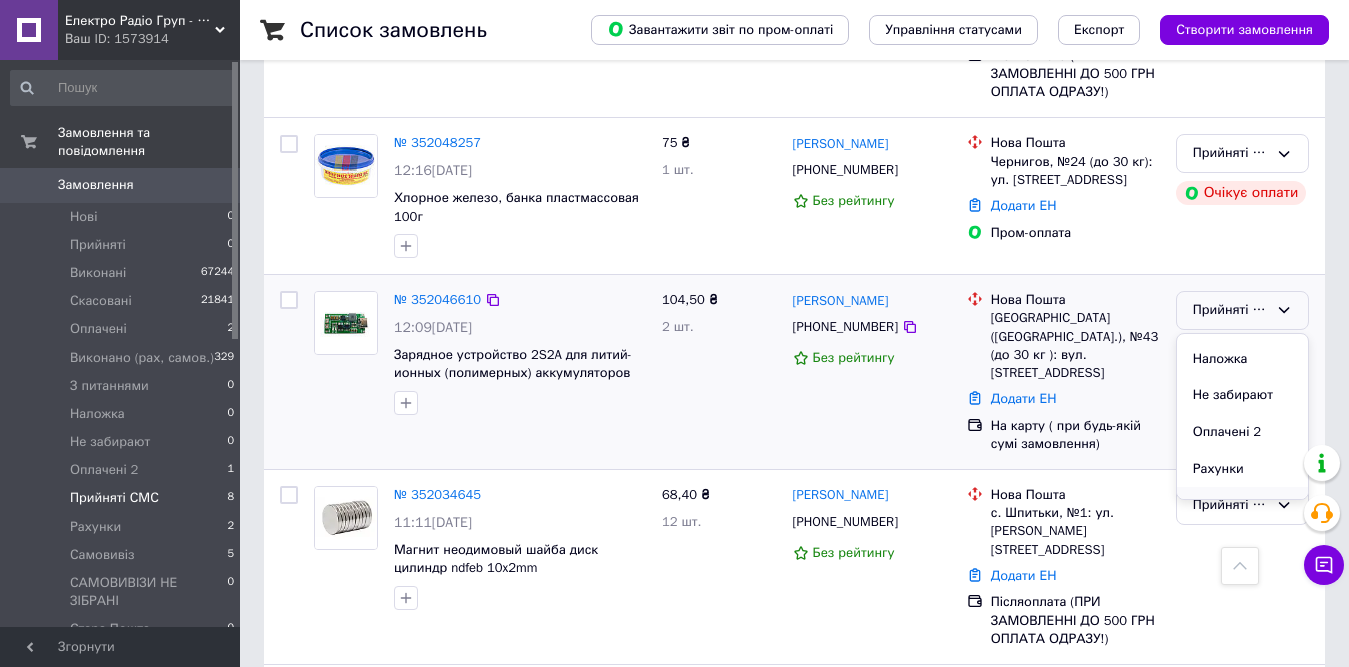 scroll, scrollTop: 100, scrollLeft: 0, axis: vertical 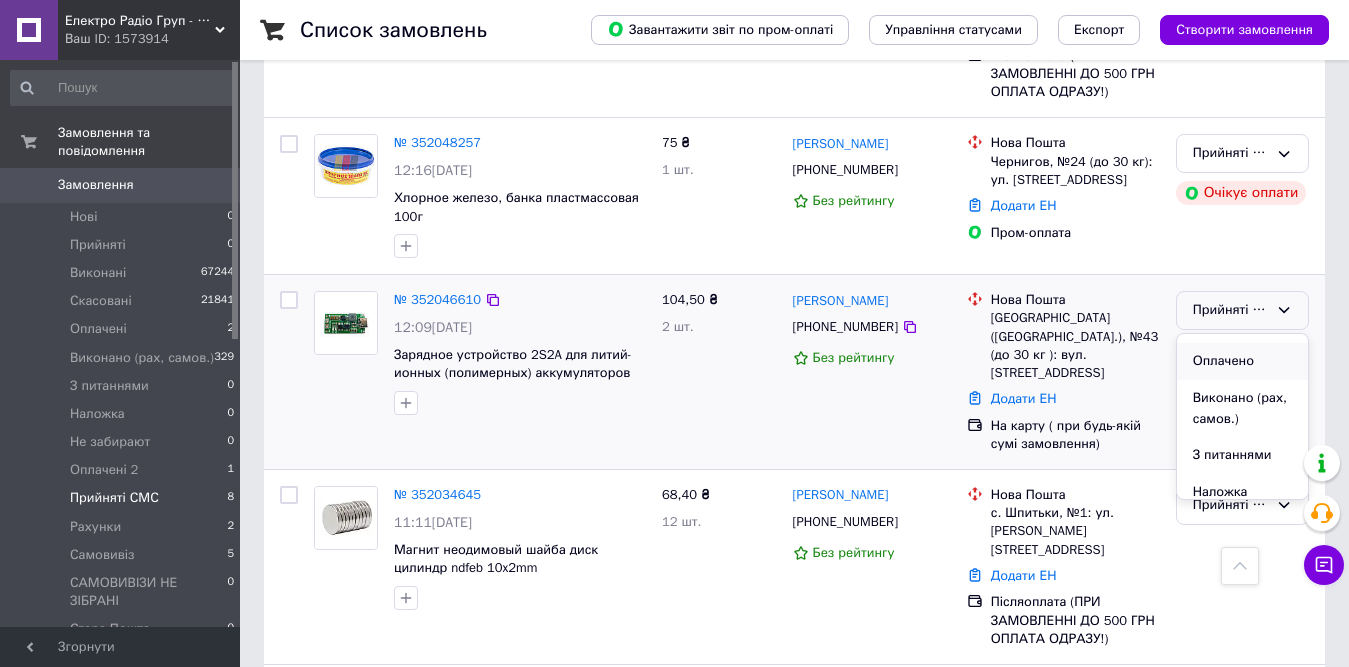 click on "Оплачено" at bounding box center [1242, 361] 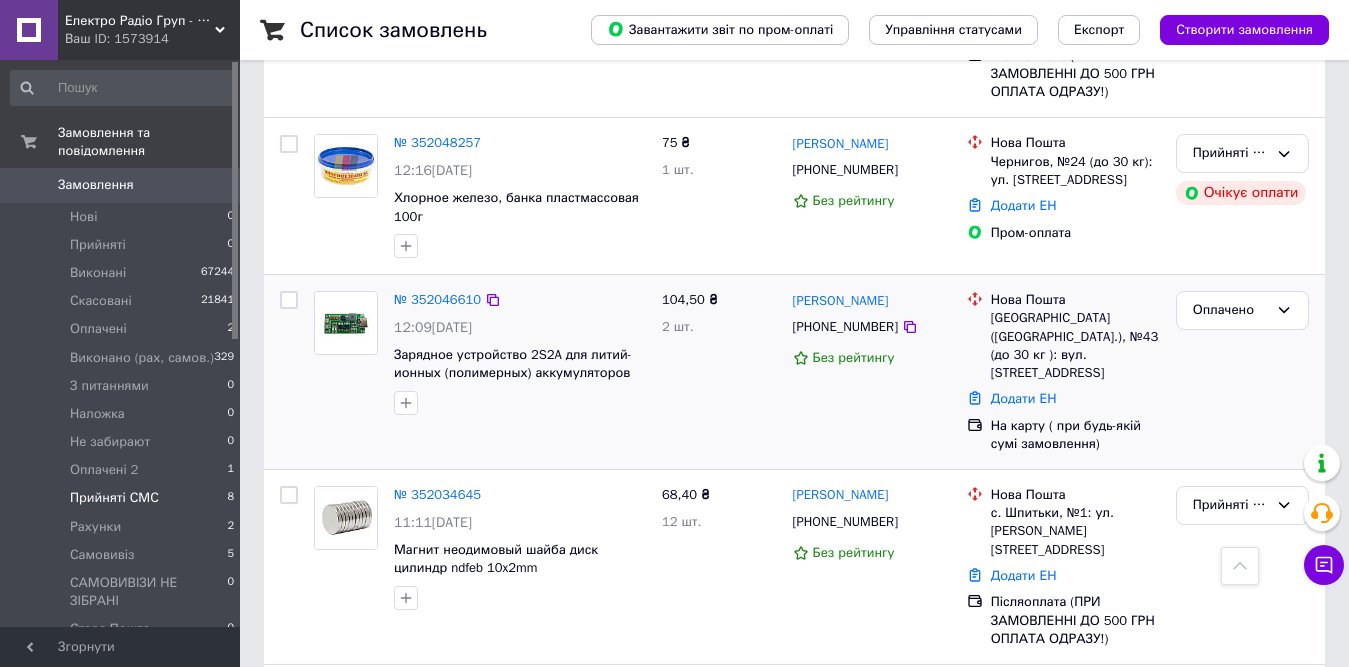 click on "Замовлення" at bounding box center [96, 185] 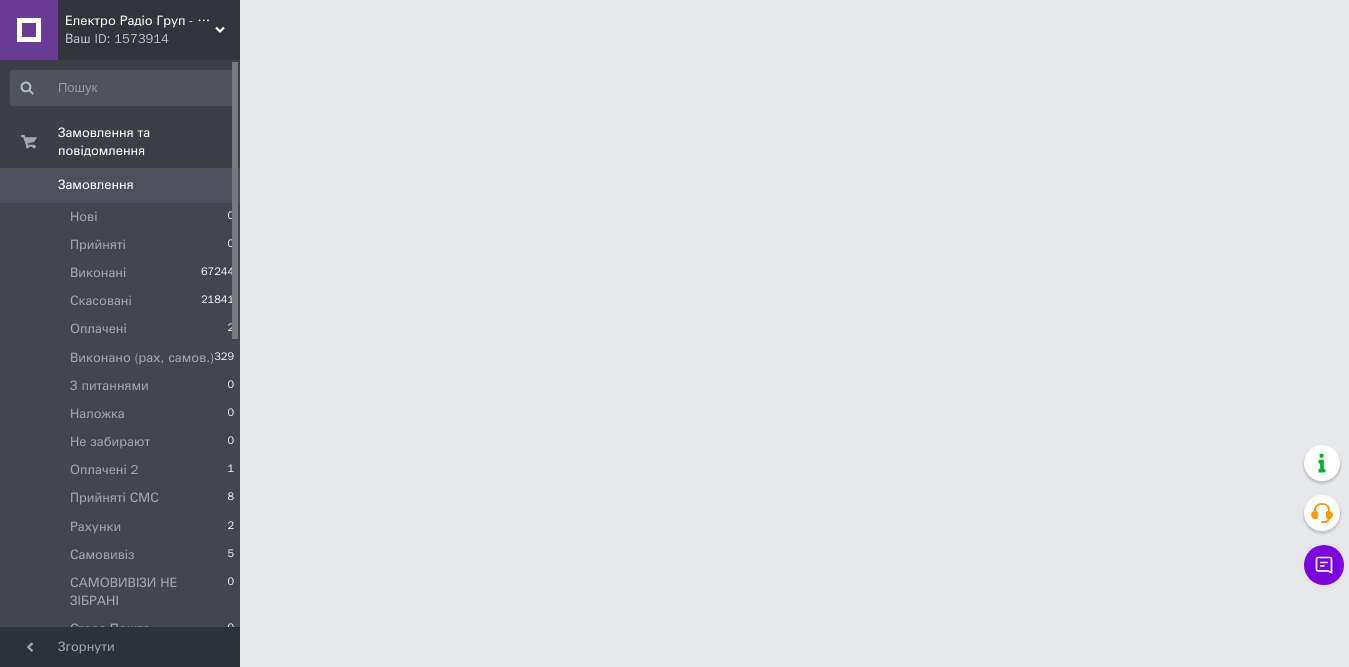 scroll, scrollTop: 0, scrollLeft: 0, axis: both 